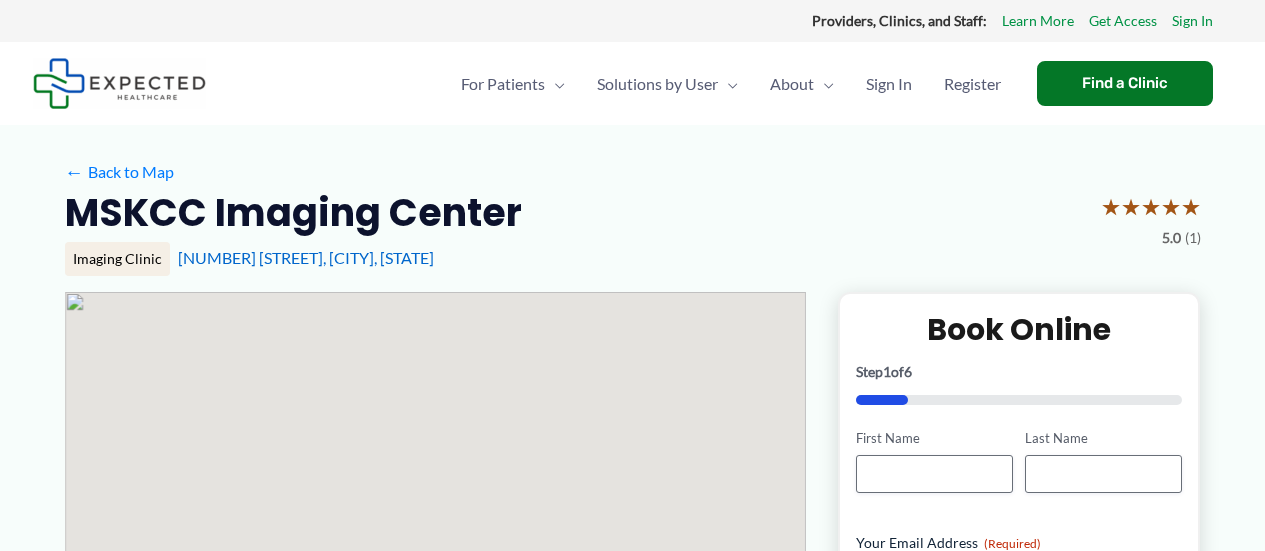 scroll, scrollTop: 0, scrollLeft: 0, axis: both 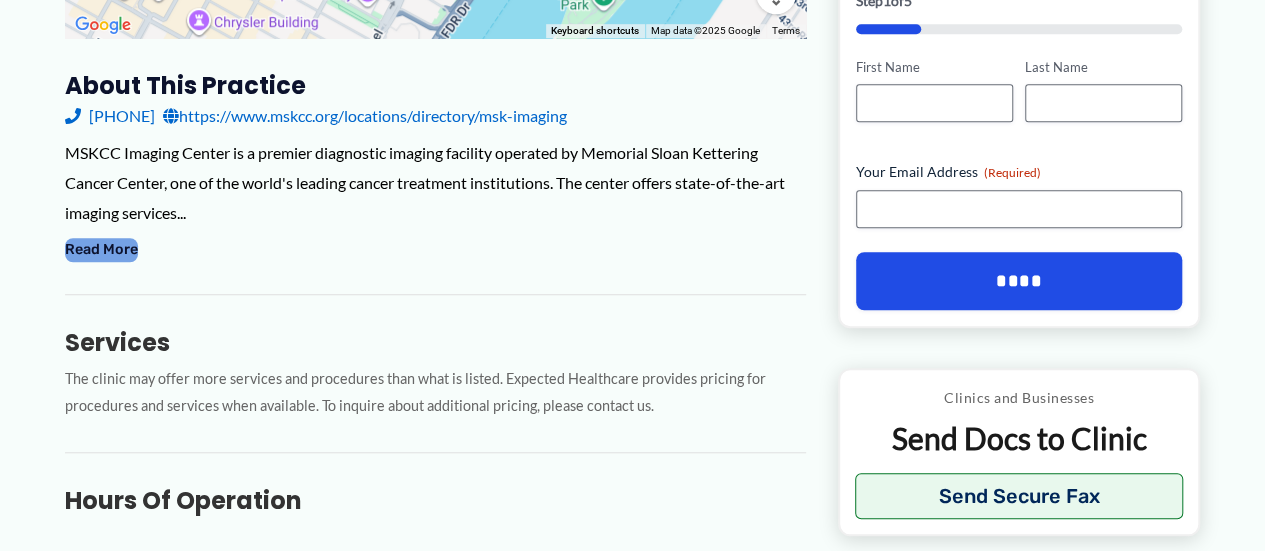 click on "Read More" at bounding box center [101, 250] 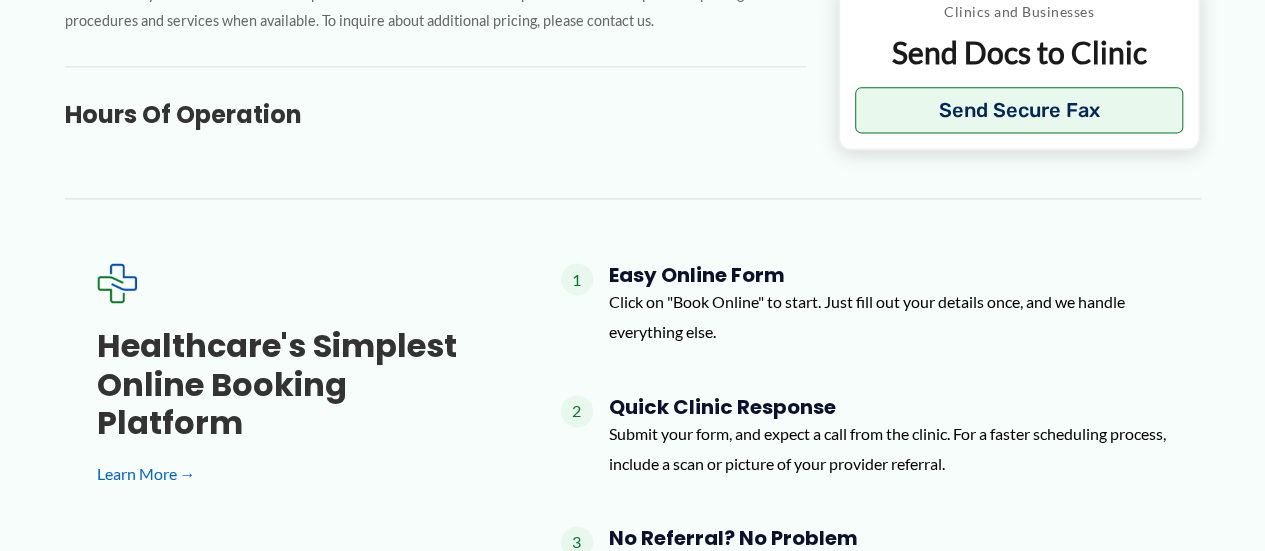 scroll, scrollTop: 1354, scrollLeft: 0, axis: vertical 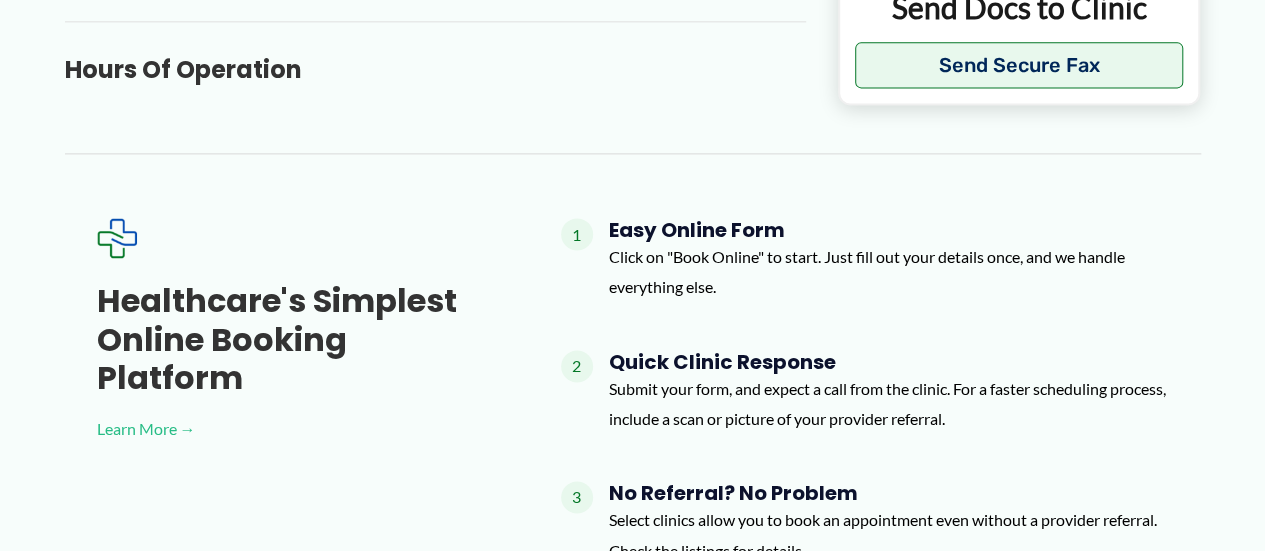 click on "Learn More →" at bounding box center (297, 429) 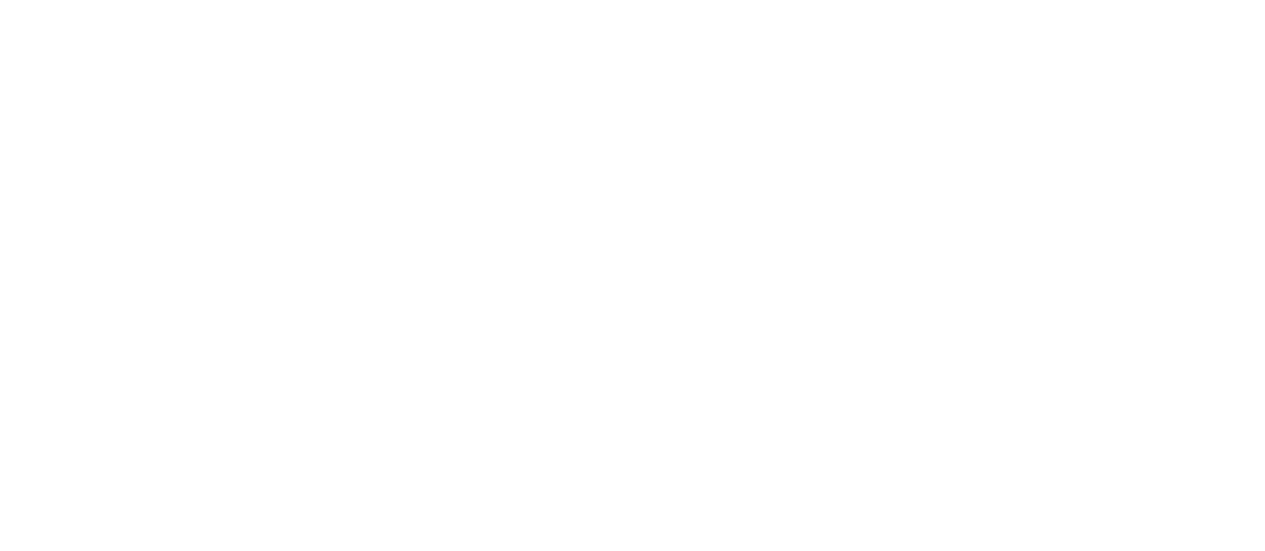 scroll, scrollTop: 0, scrollLeft: 0, axis: both 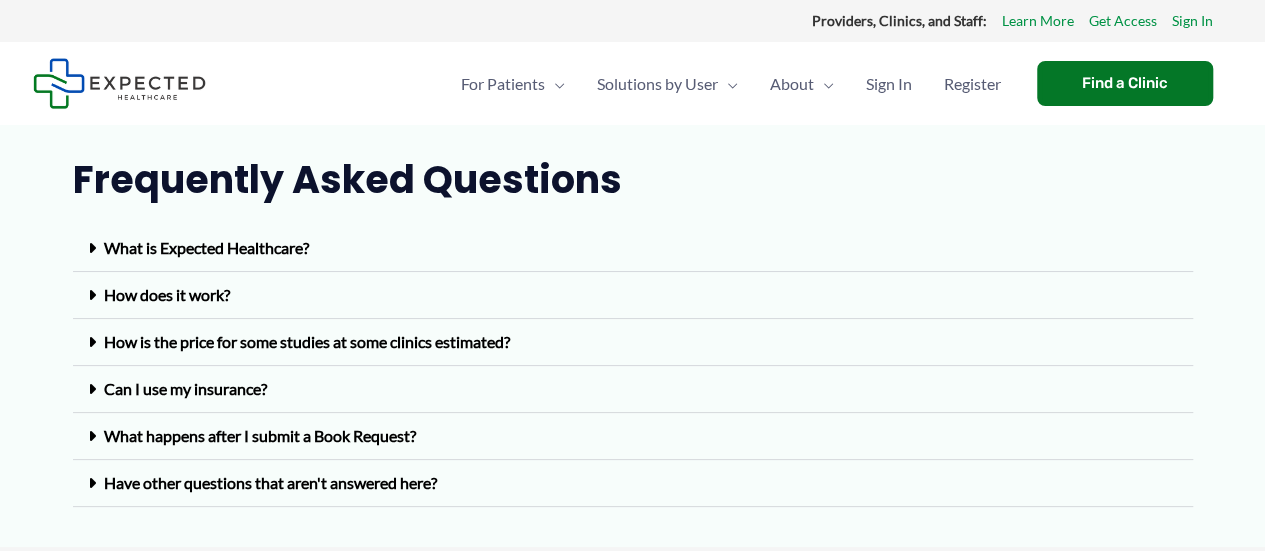 click on "What is Expected Healthcare?" at bounding box center (206, 247) 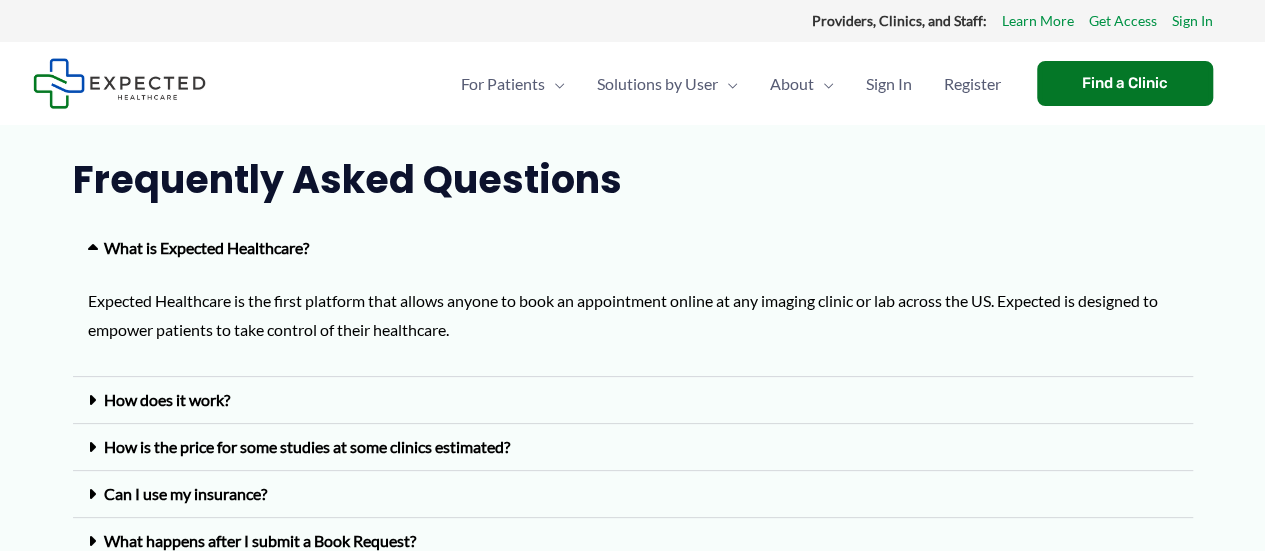 click on "How does it work?" at bounding box center (167, 399) 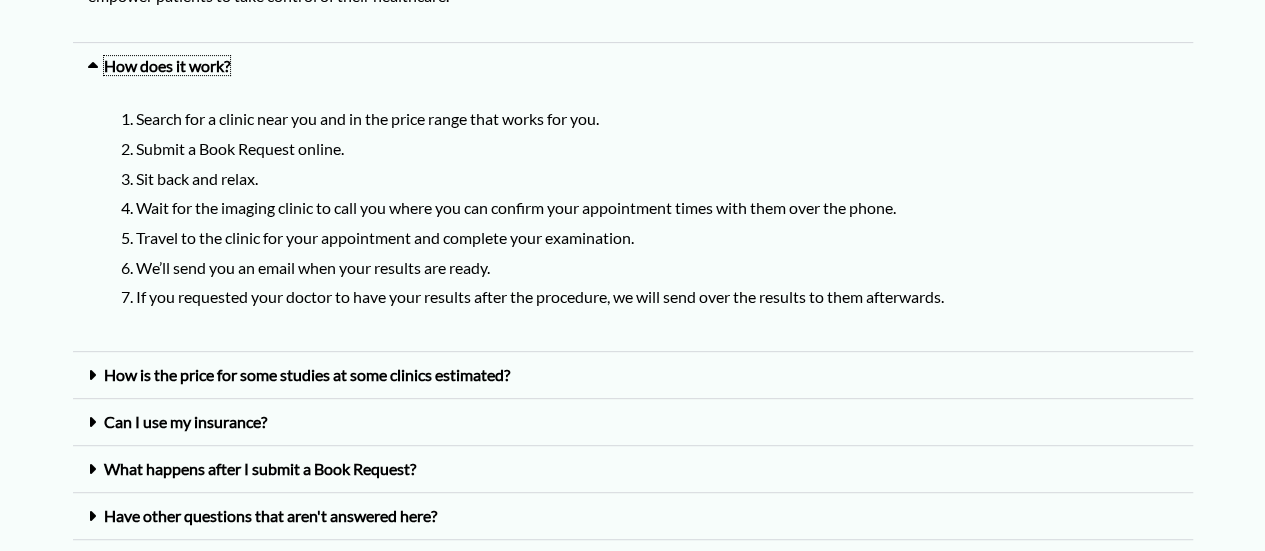 scroll, scrollTop: 400, scrollLeft: 0, axis: vertical 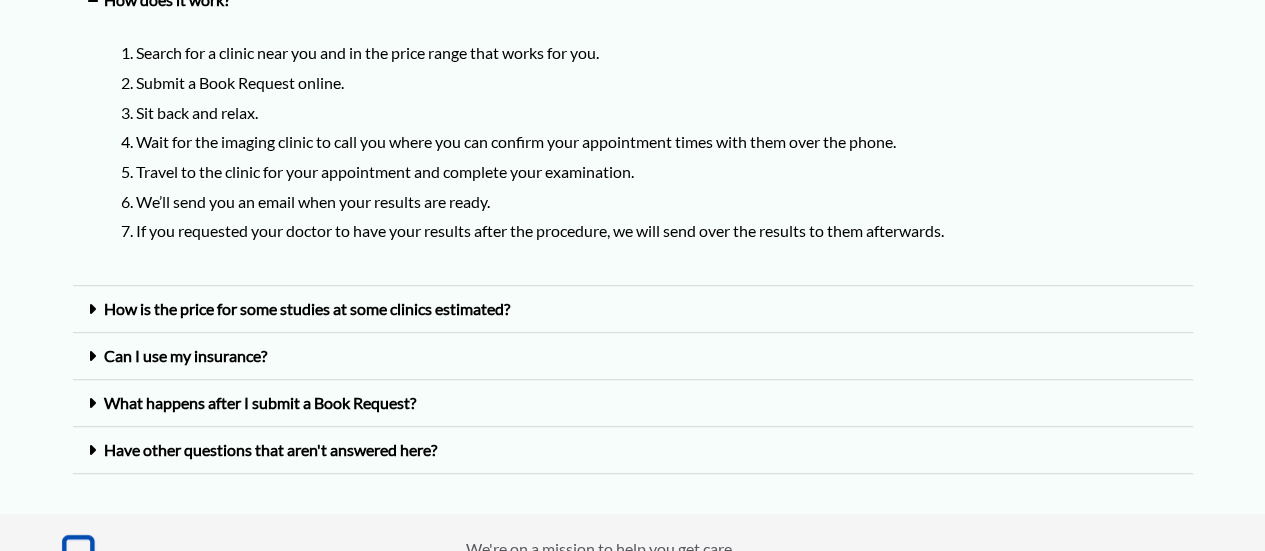 click on "How is the price for some studies at some clinics estimated?" at bounding box center [633, 309] 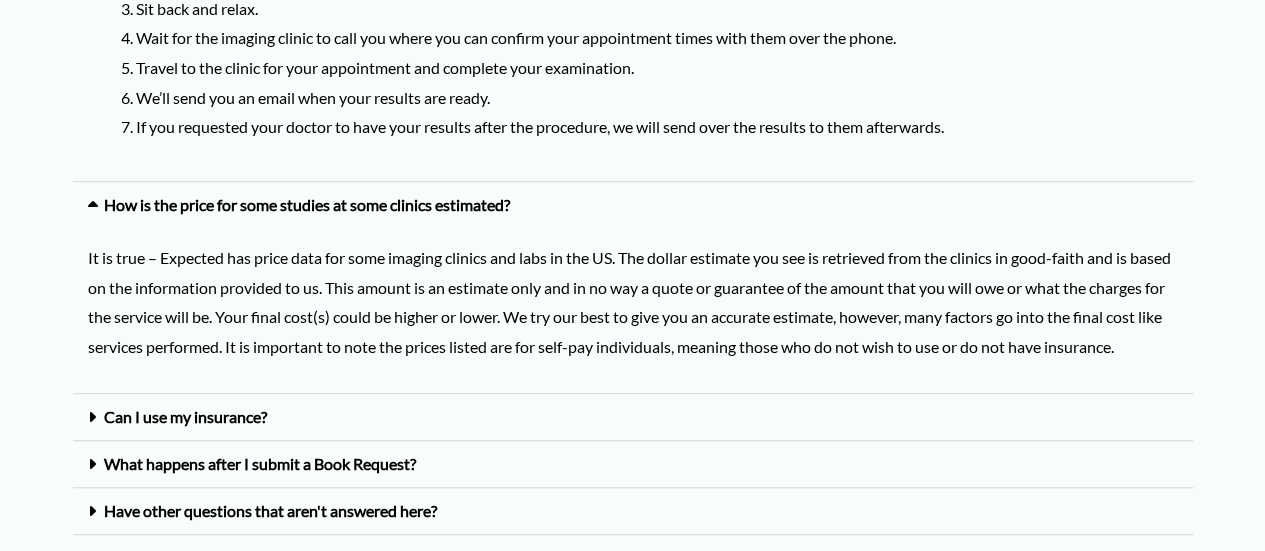 scroll, scrollTop: 600, scrollLeft: 0, axis: vertical 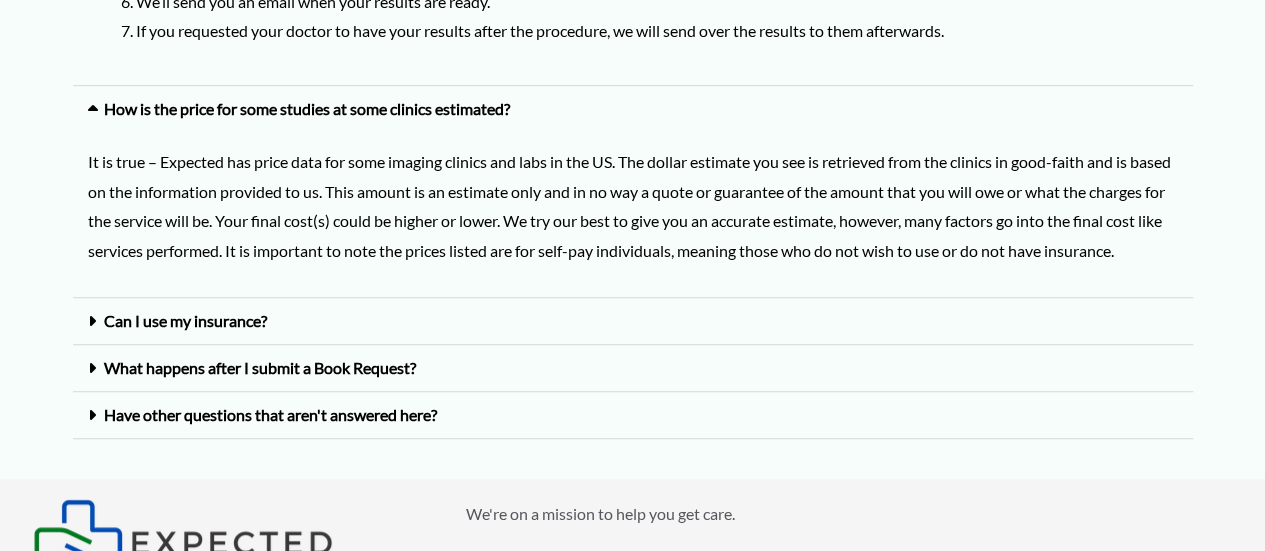 click on "Can I use my insurance?" at bounding box center [185, 320] 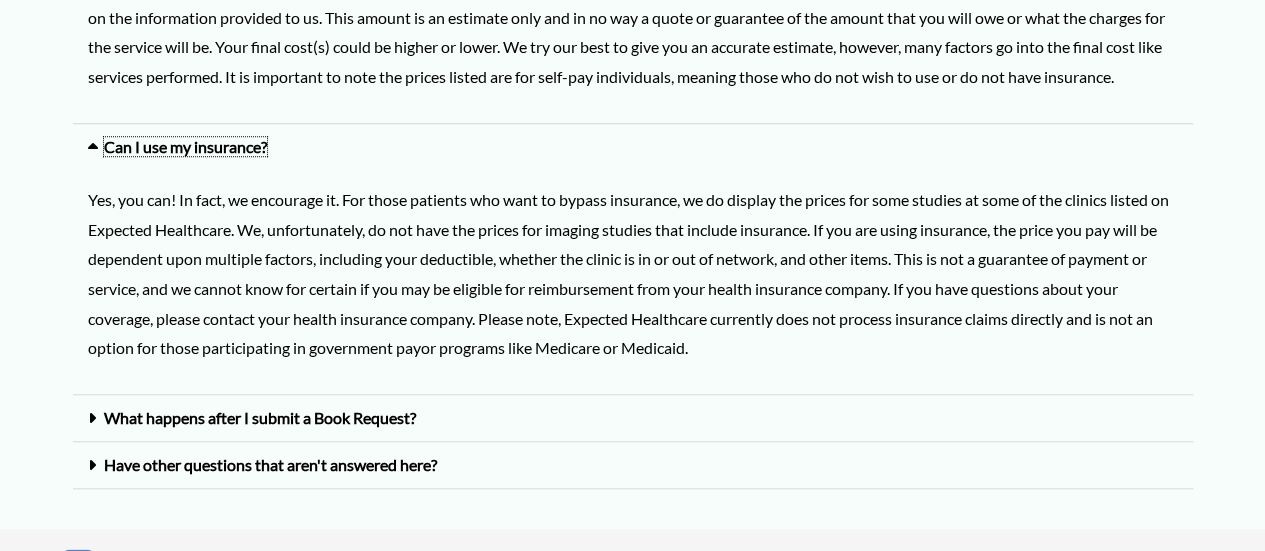scroll, scrollTop: 800, scrollLeft: 0, axis: vertical 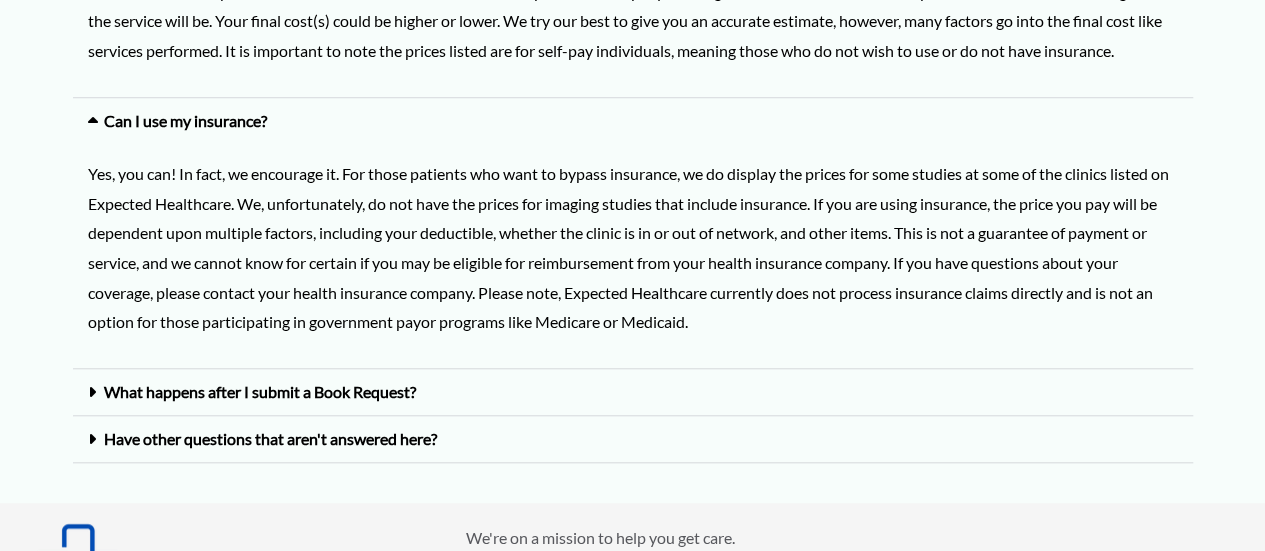 click on "What happens after I submit a Book Request?" at bounding box center (260, 391) 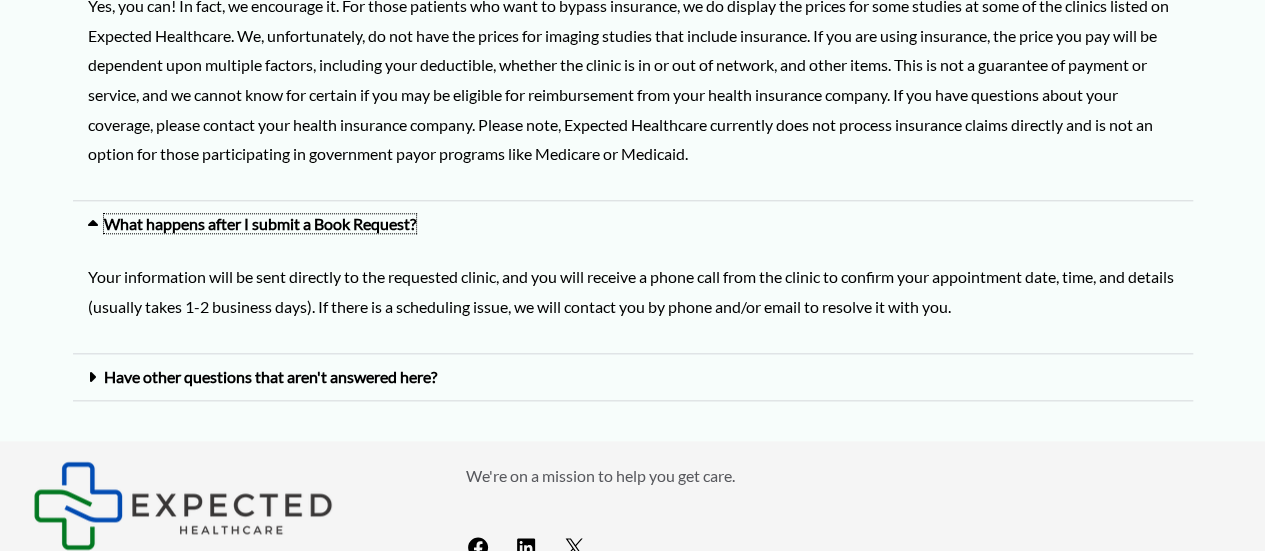 scroll, scrollTop: 1000, scrollLeft: 0, axis: vertical 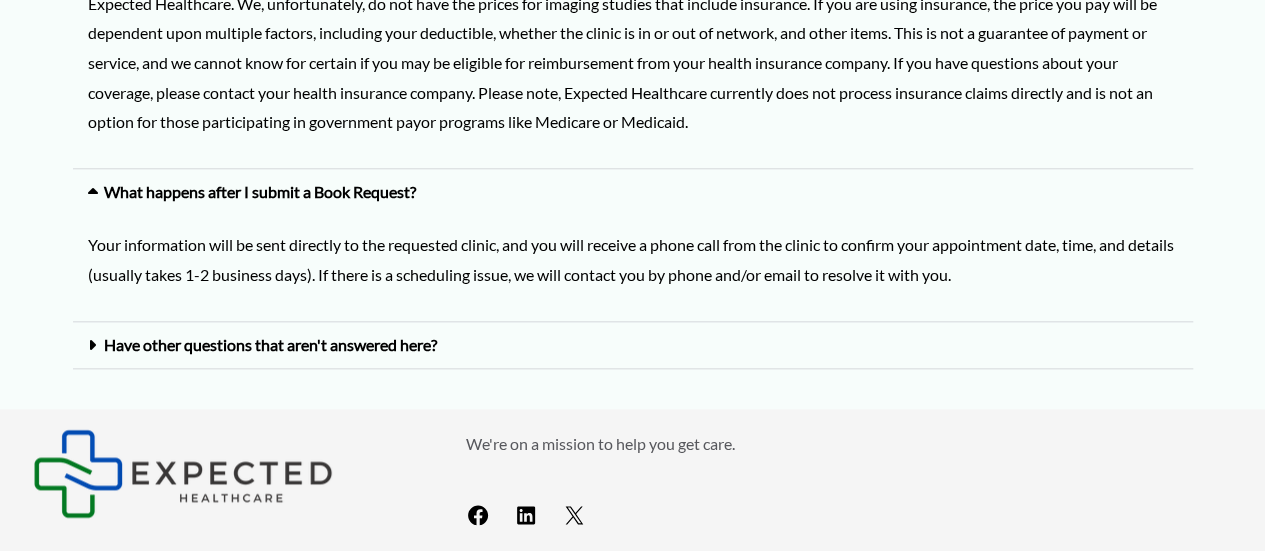 click on "Have other questions that aren't answered here?" at bounding box center [270, 344] 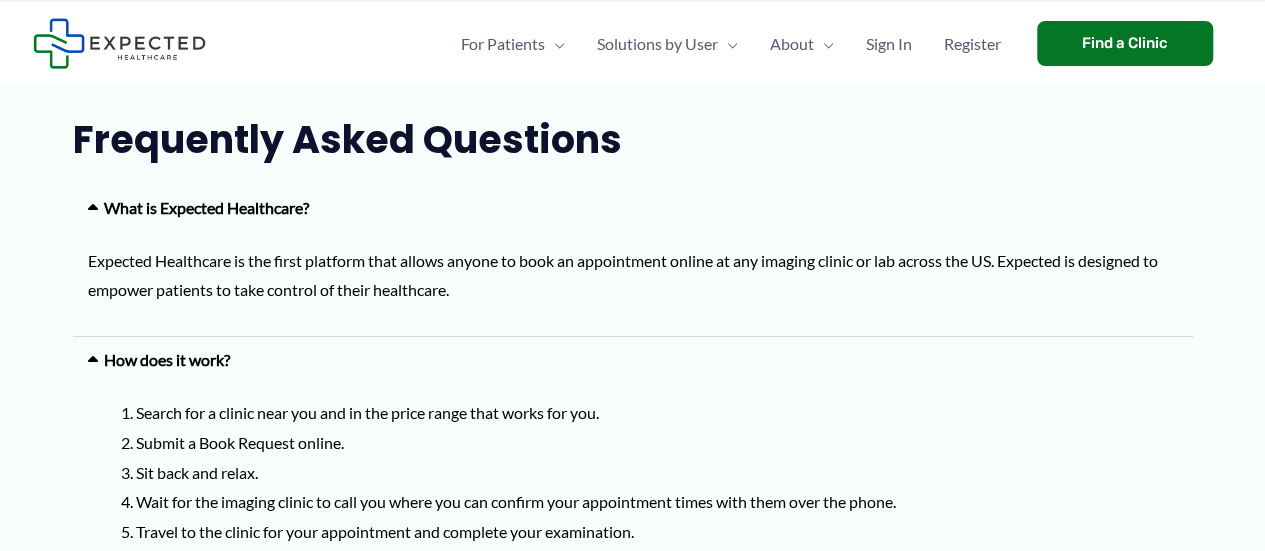 scroll, scrollTop: 0, scrollLeft: 0, axis: both 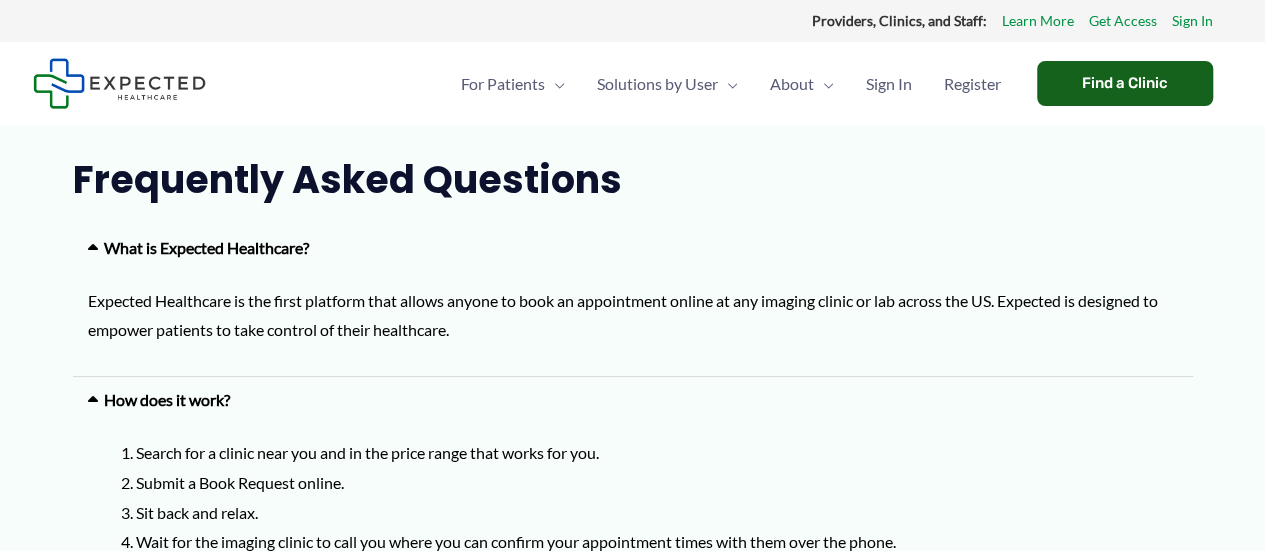 click on "Find a Clinic" at bounding box center [1125, 83] 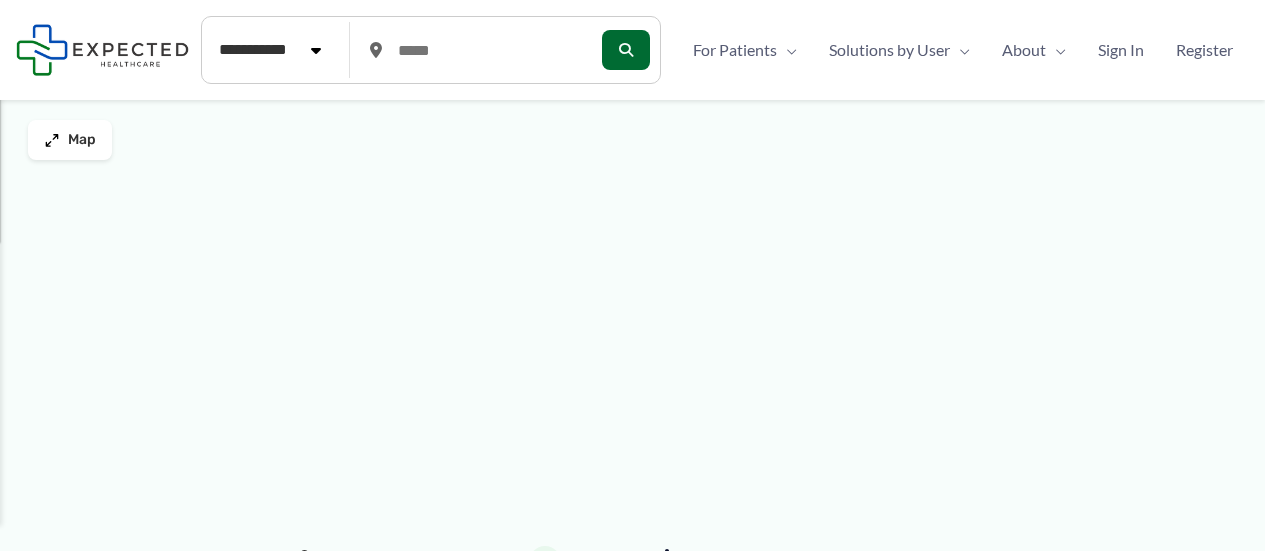 scroll, scrollTop: 0, scrollLeft: 0, axis: both 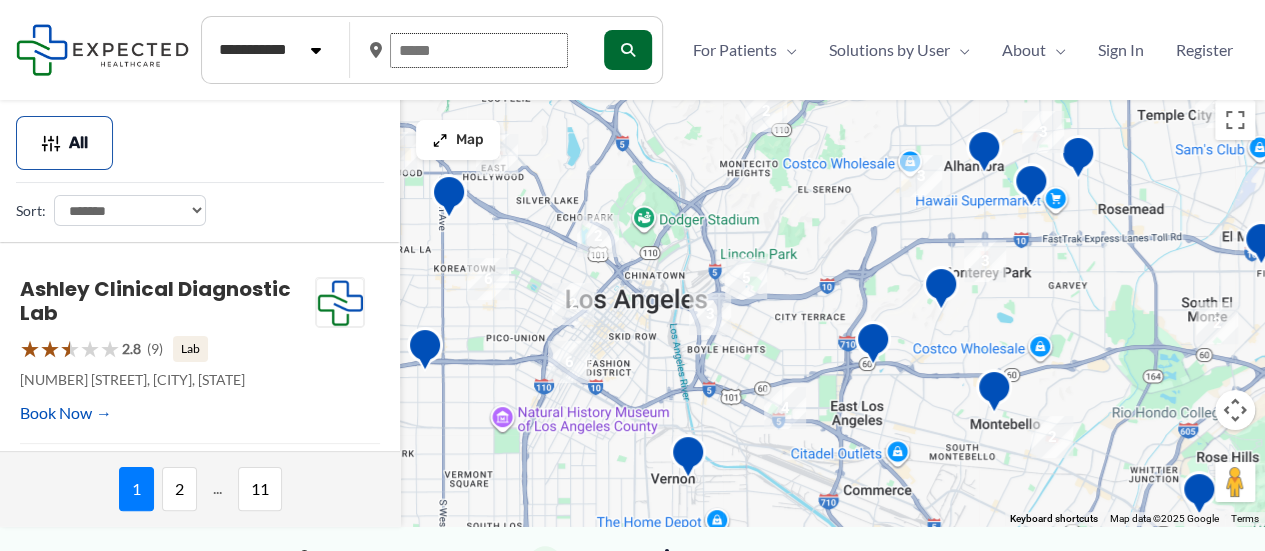 drag, startPoint x: 452, startPoint y: 43, endPoint x: 384, endPoint y: 56, distance: 69.2315 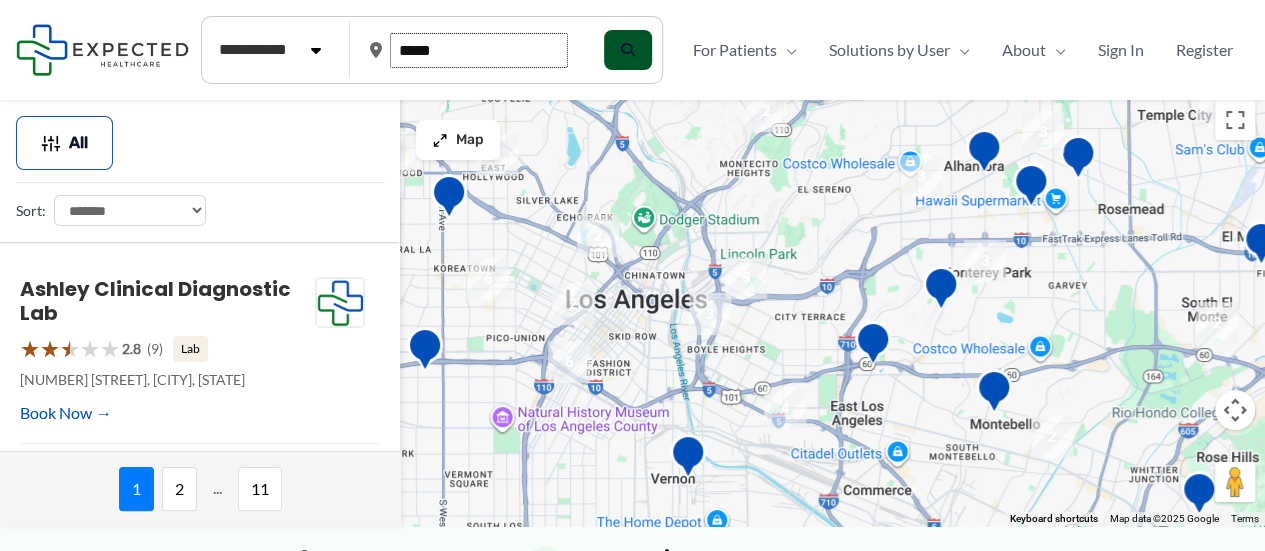 type on "*****" 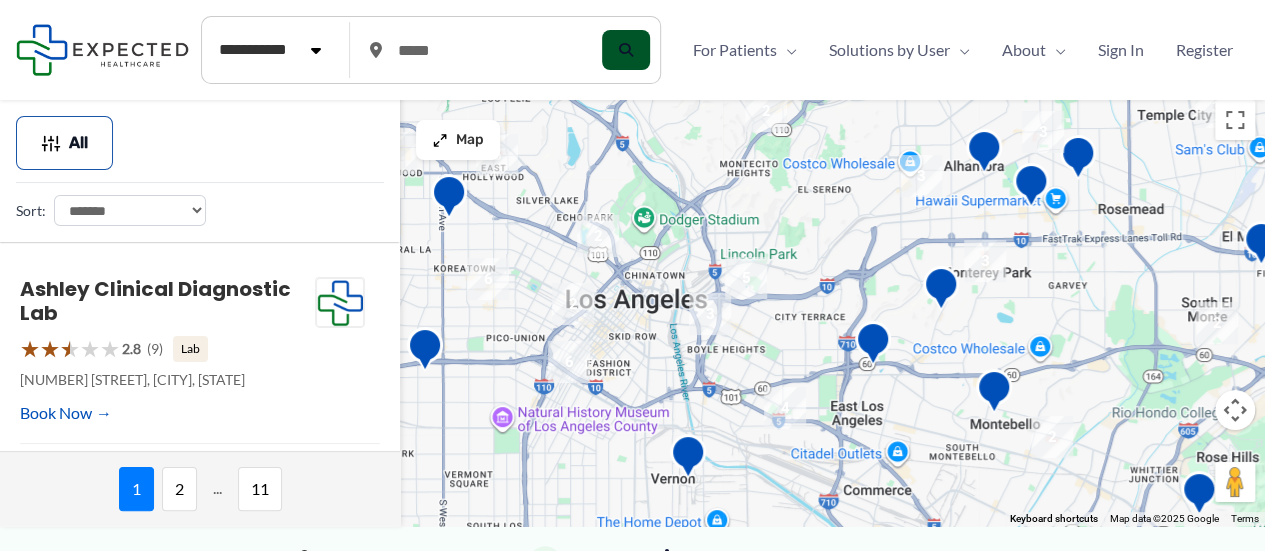 click at bounding box center (626, 50) 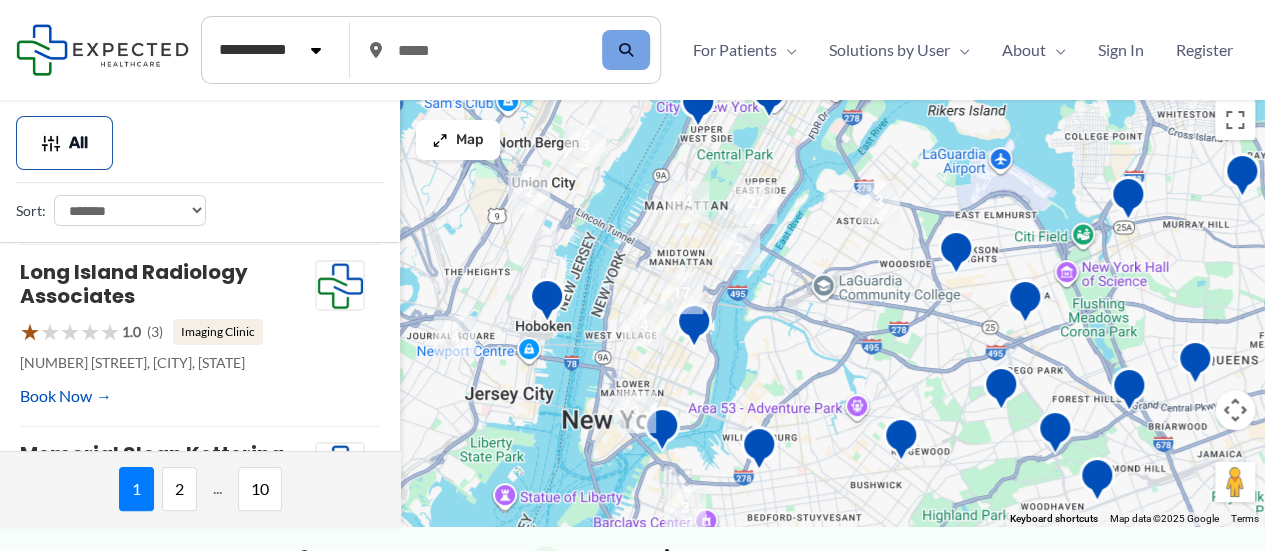 scroll, scrollTop: 1596, scrollLeft: 0, axis: vertical 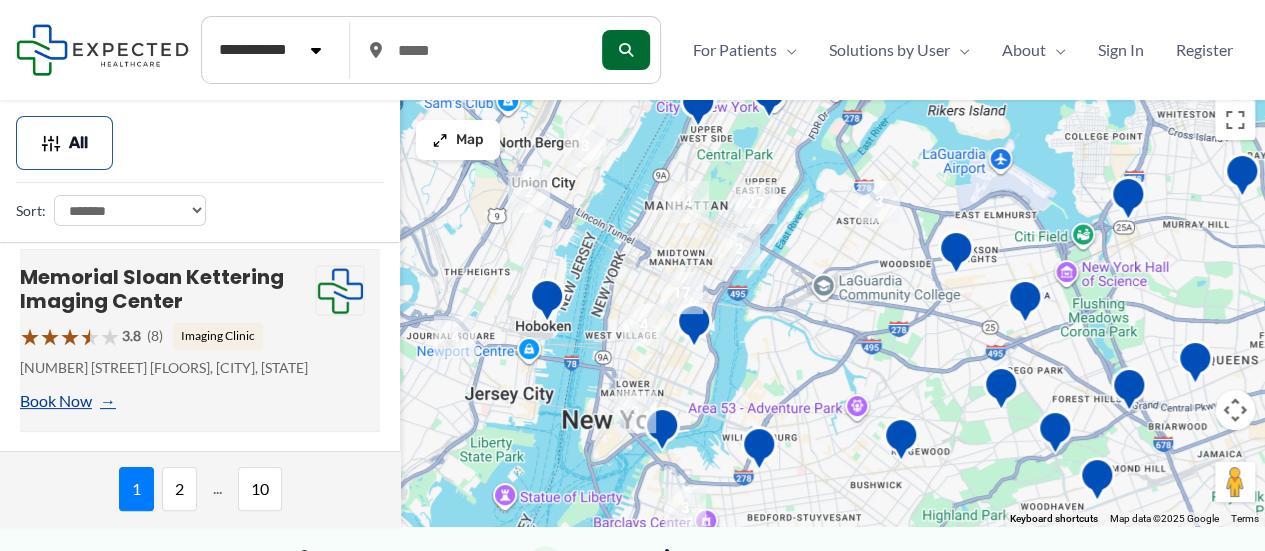 click on "Book Now" at bounding box center [66, 401] 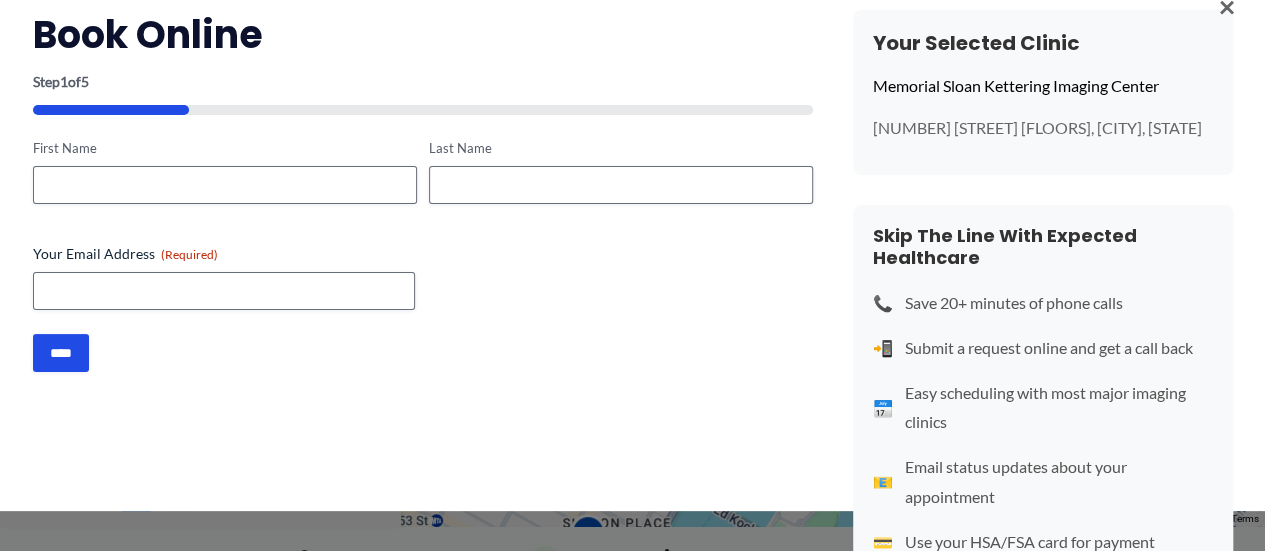scroll, scrollTop: 80, scrollLeft: 0, axis: vertical 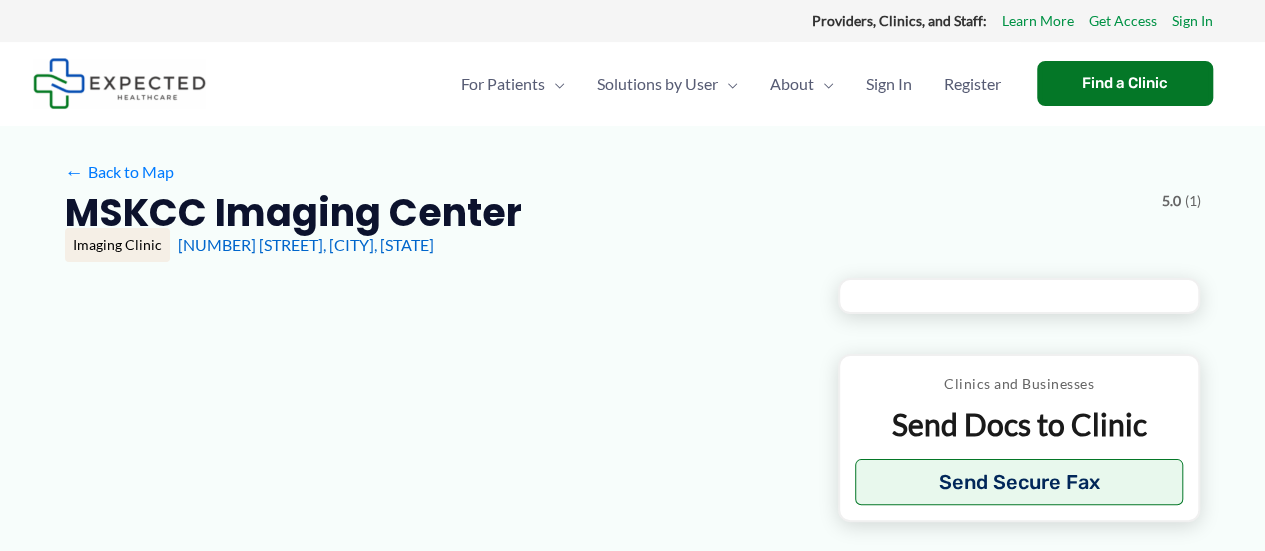 type on "**********" 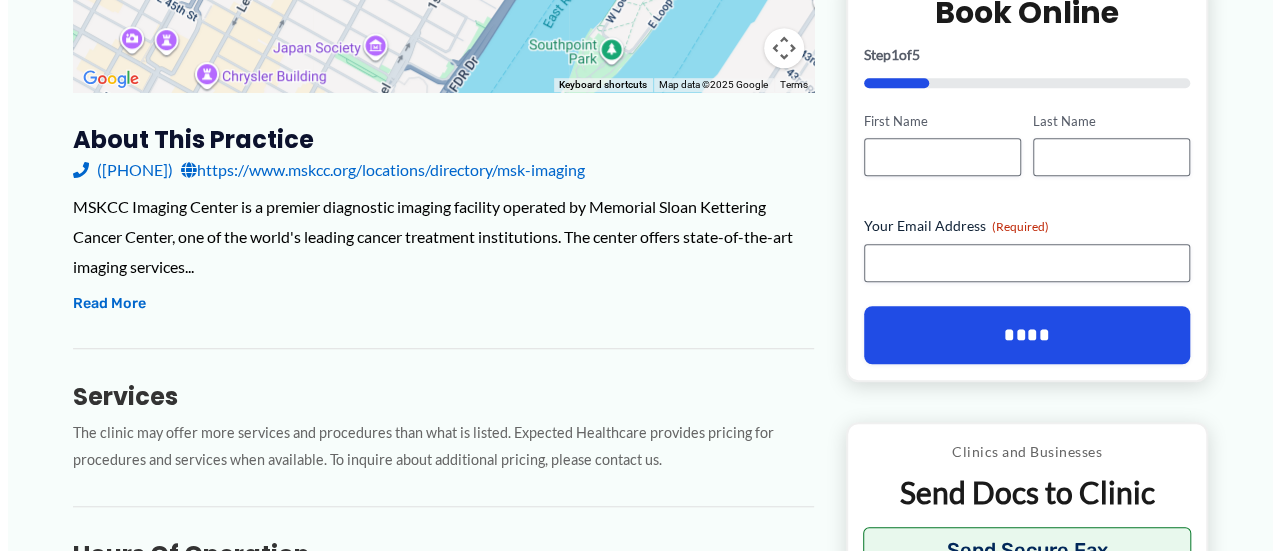 scroll, scrollTop: 700, scrollLeft: 0, axis: vertical 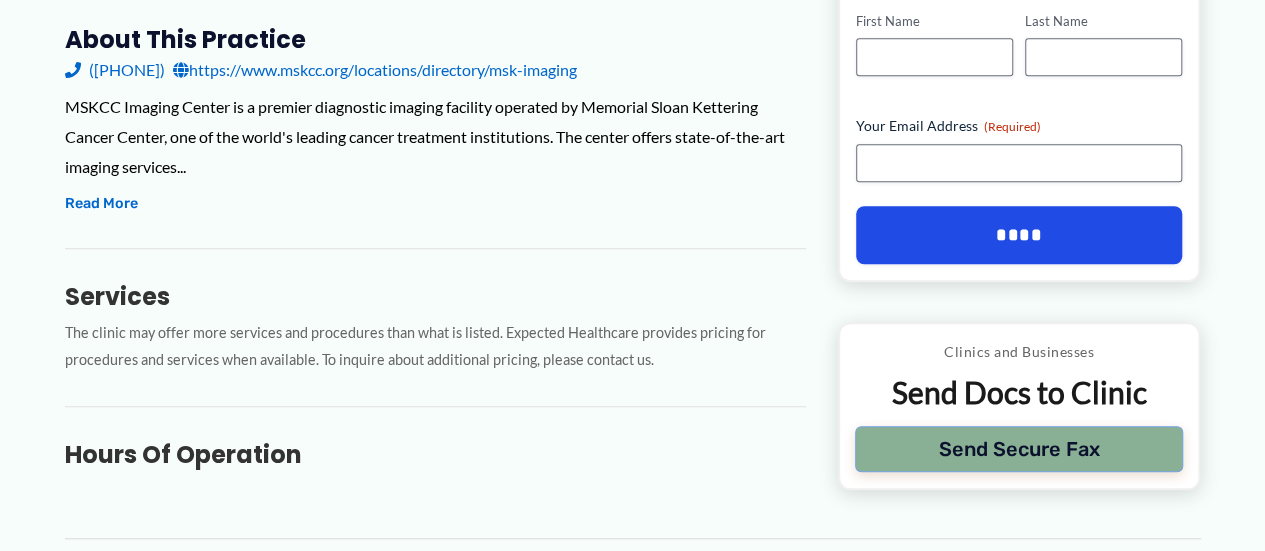 click on "Send Secure Fax" at bounding box center (1019, 449) 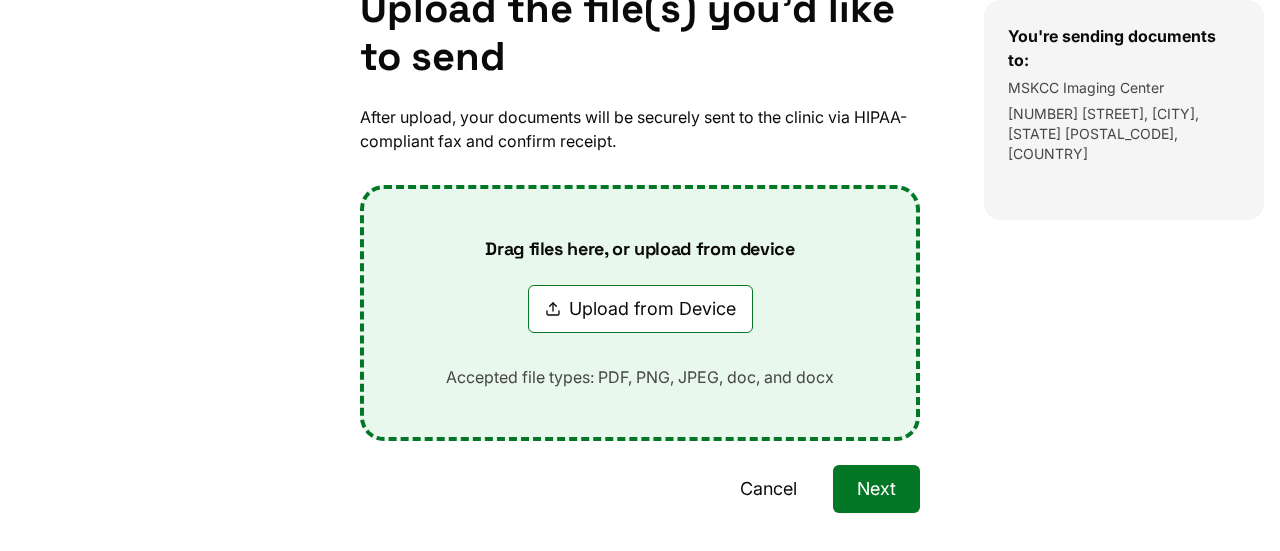 scroll, scrollTop: 0, scrollLeft: 0, axis: both 